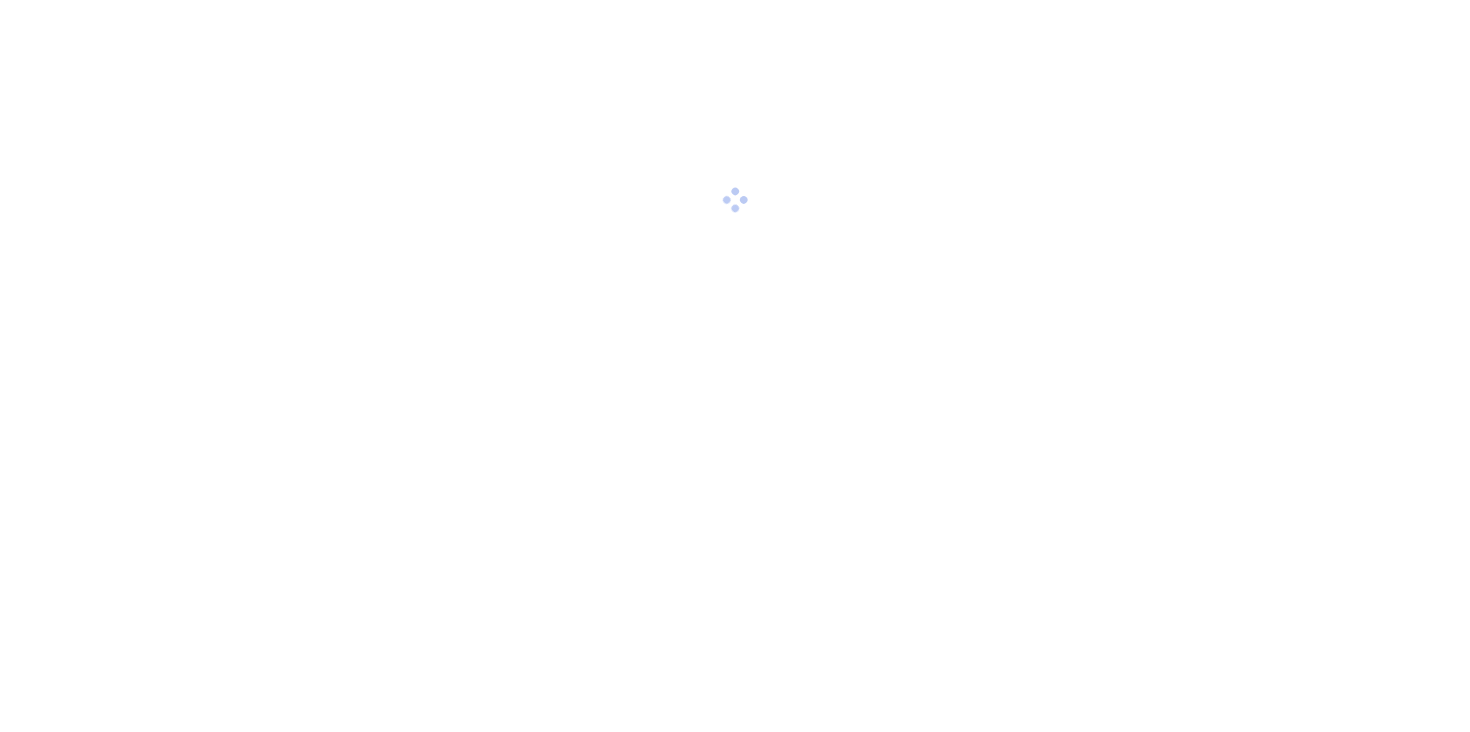 scroll, scrollTop: 0, scrollLeft: 0, axis: both 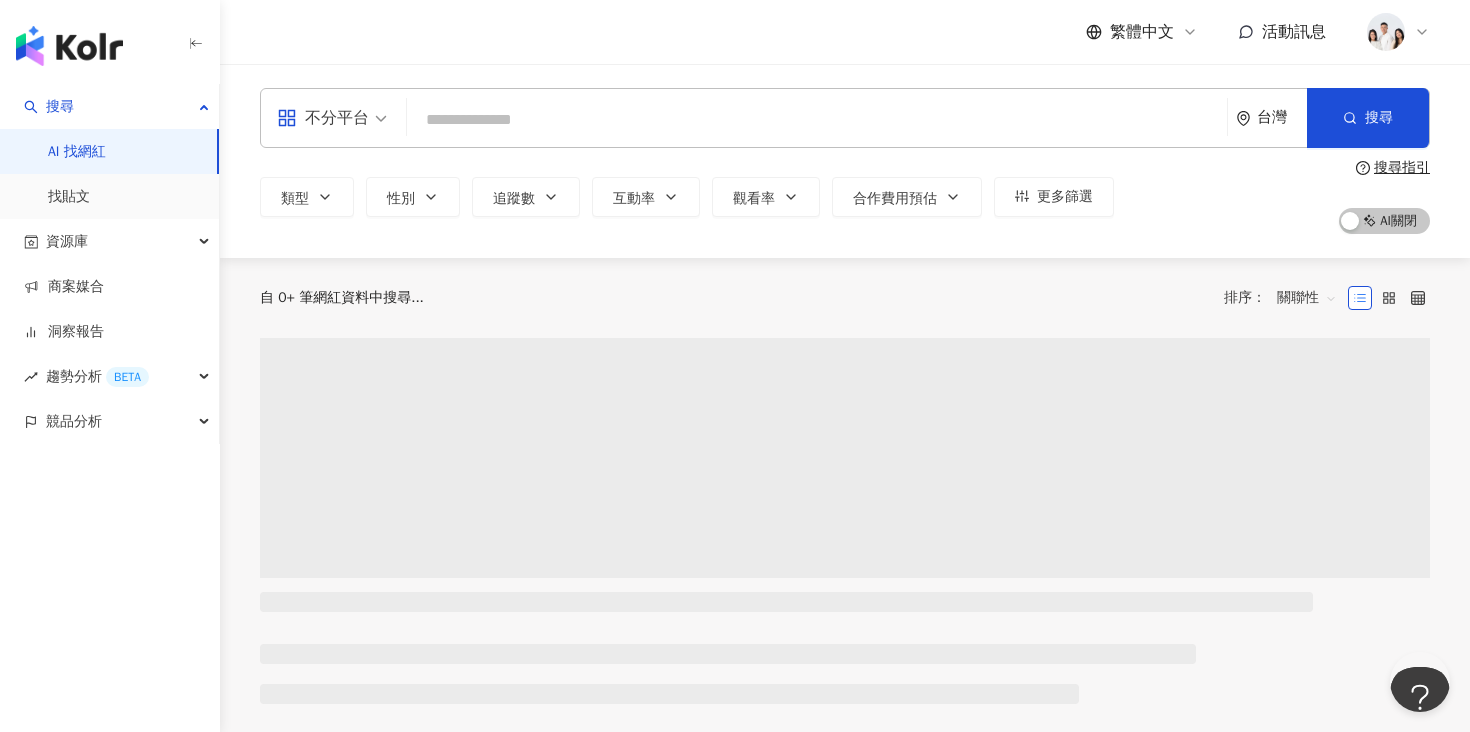 click at bounding box center [817, 120] 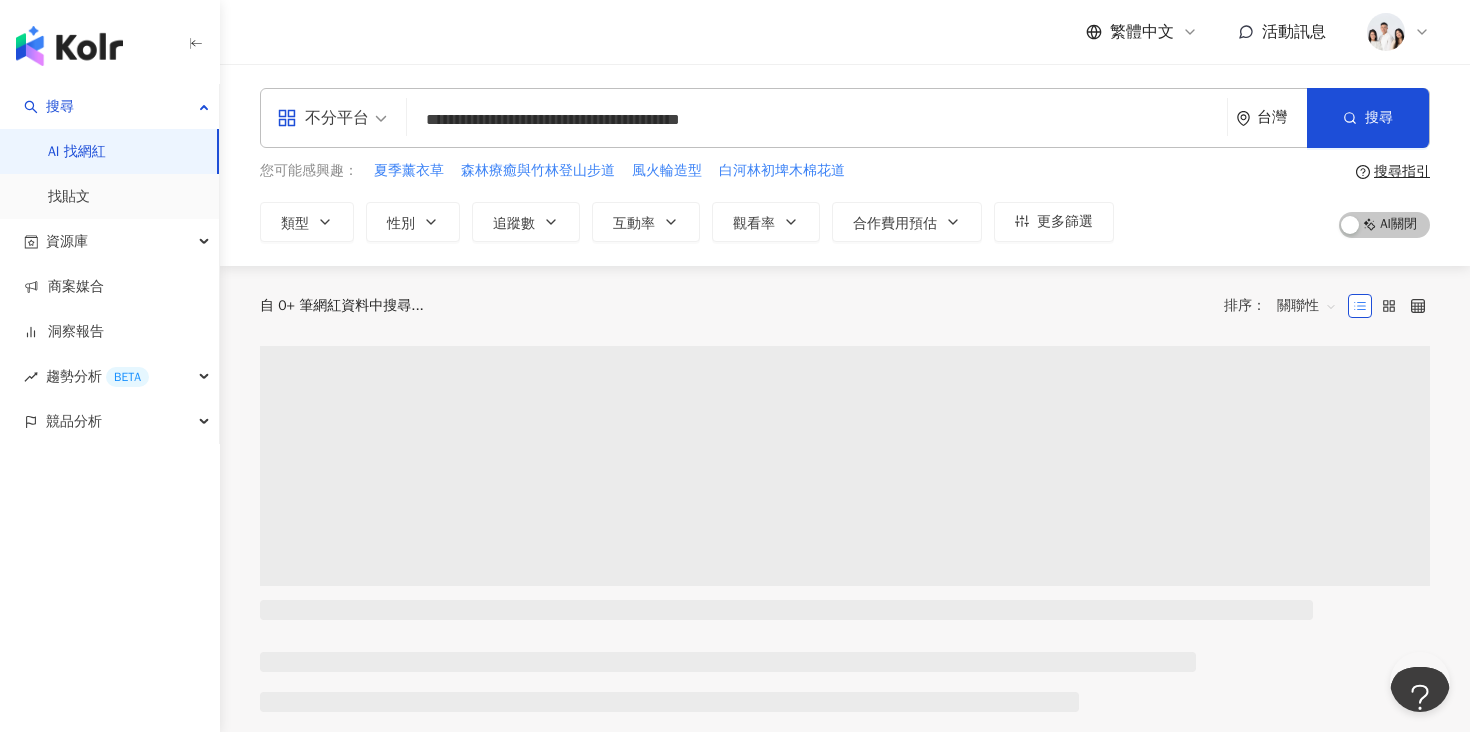 type on "**********" 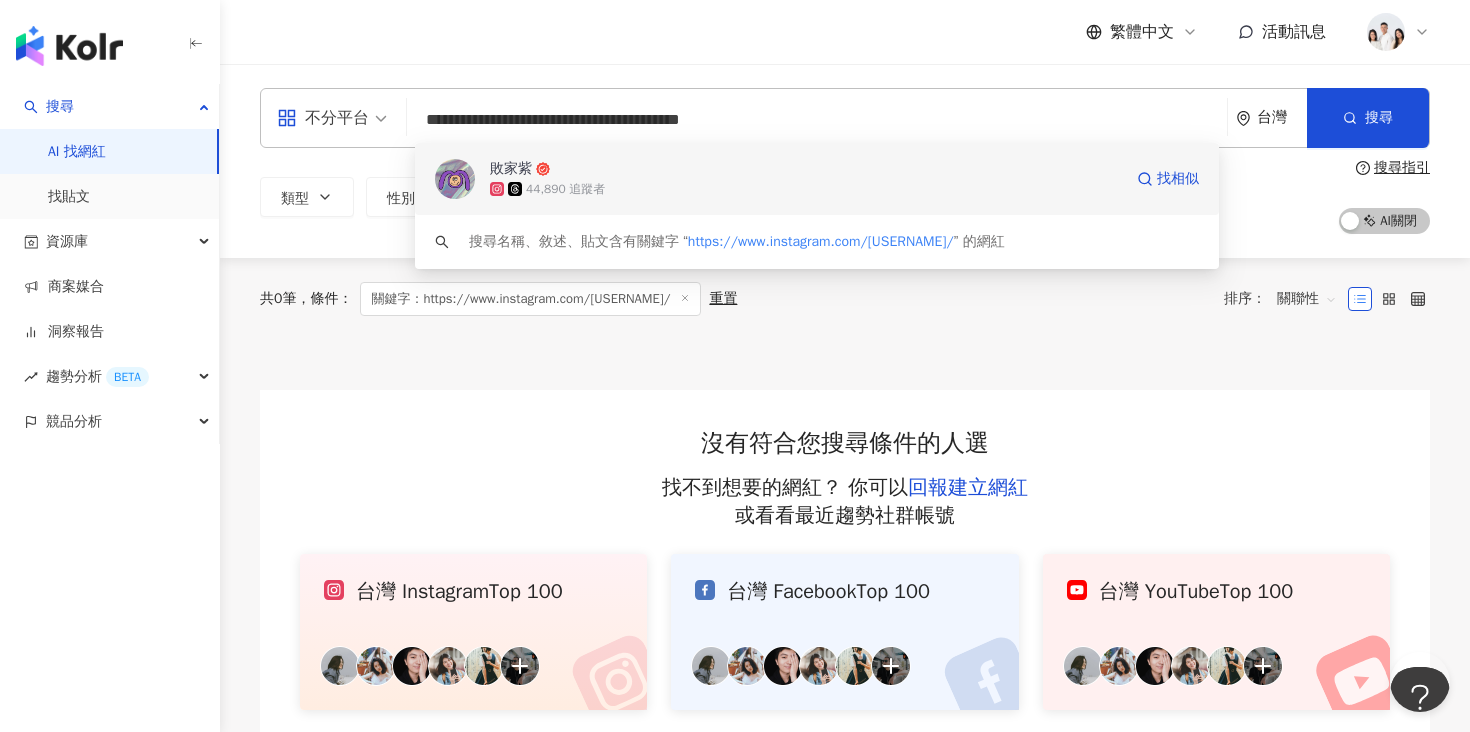 click on "44,890   追蹤者" at bounding box center (806, 189) 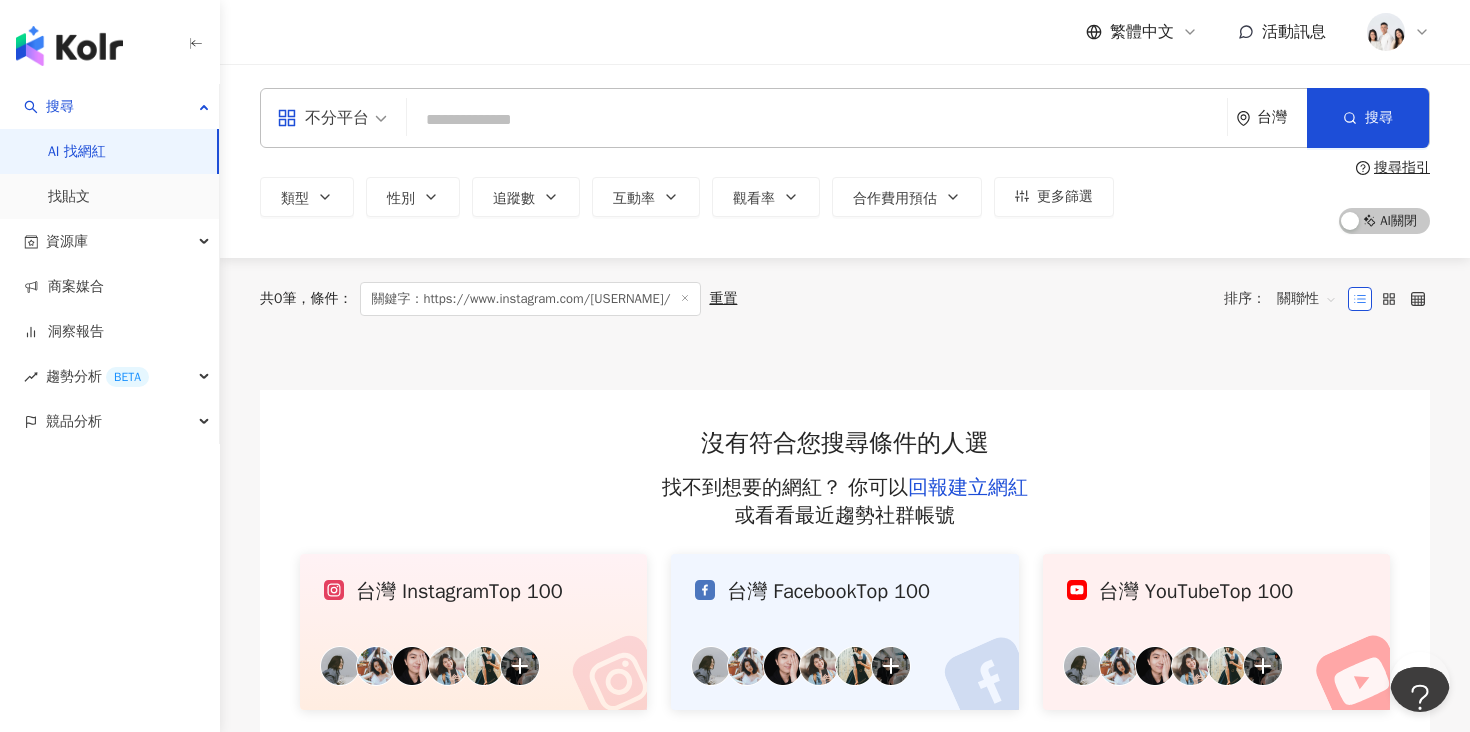 click at bounding box center [817, 120] 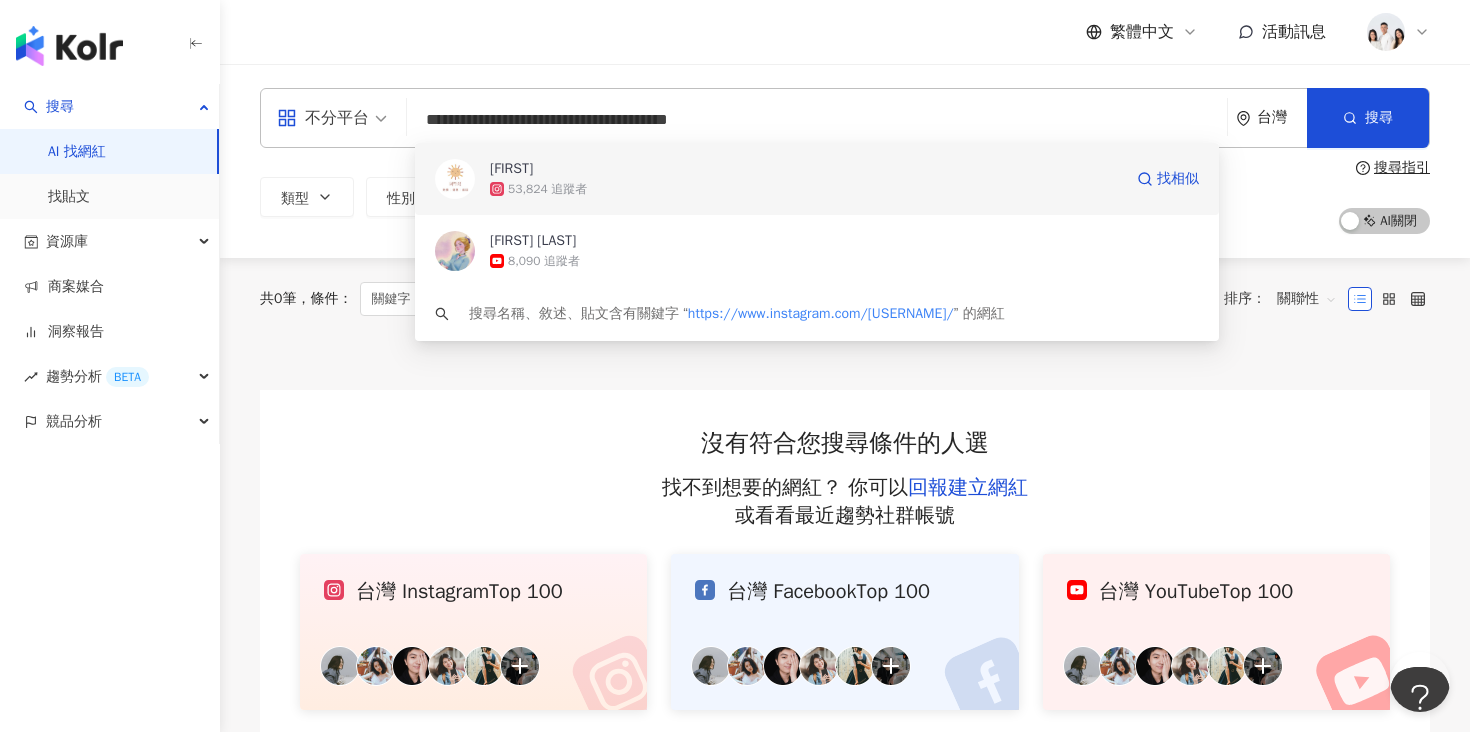 click on "53,824   追蹤者" at bounding box center (806, 189) 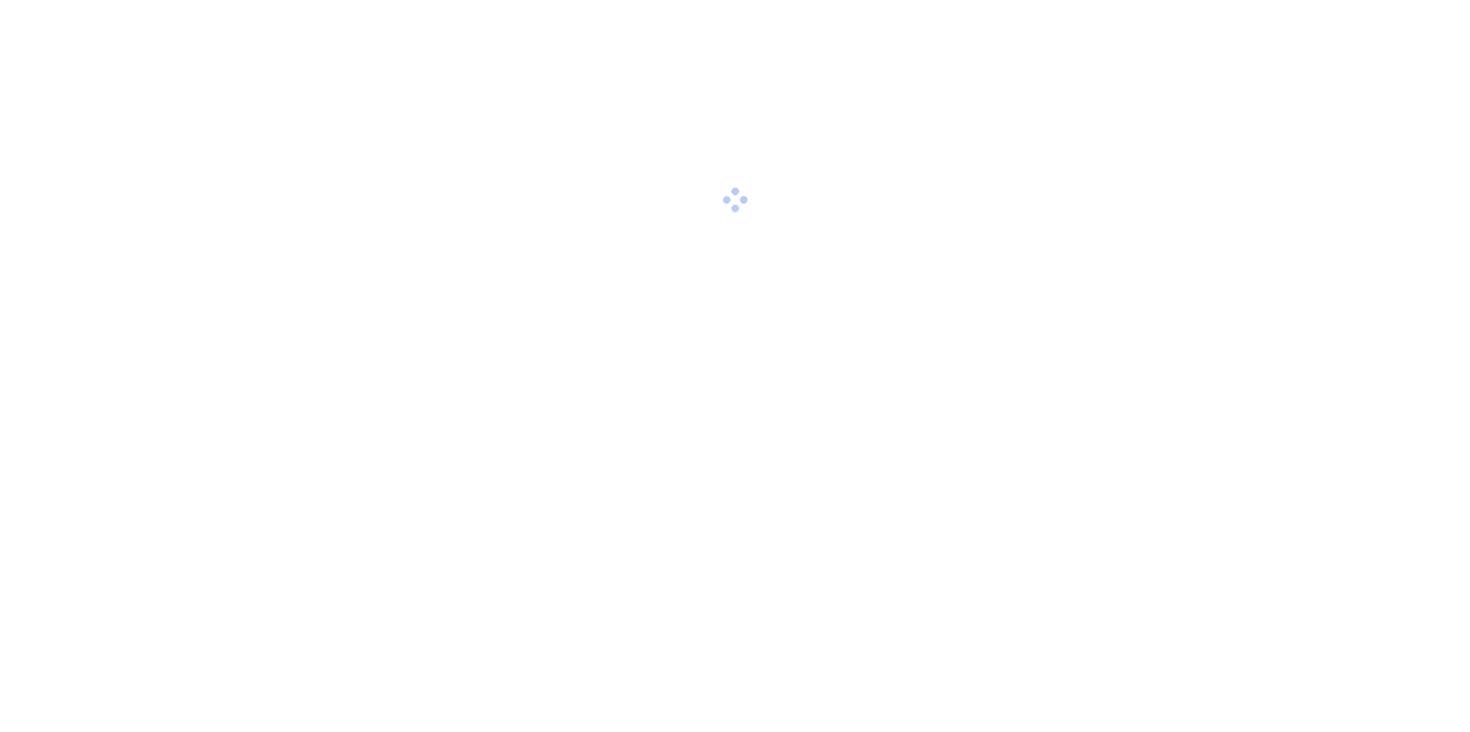 scroll, scrollTop: 0, scrollLeft: 0, axis: both 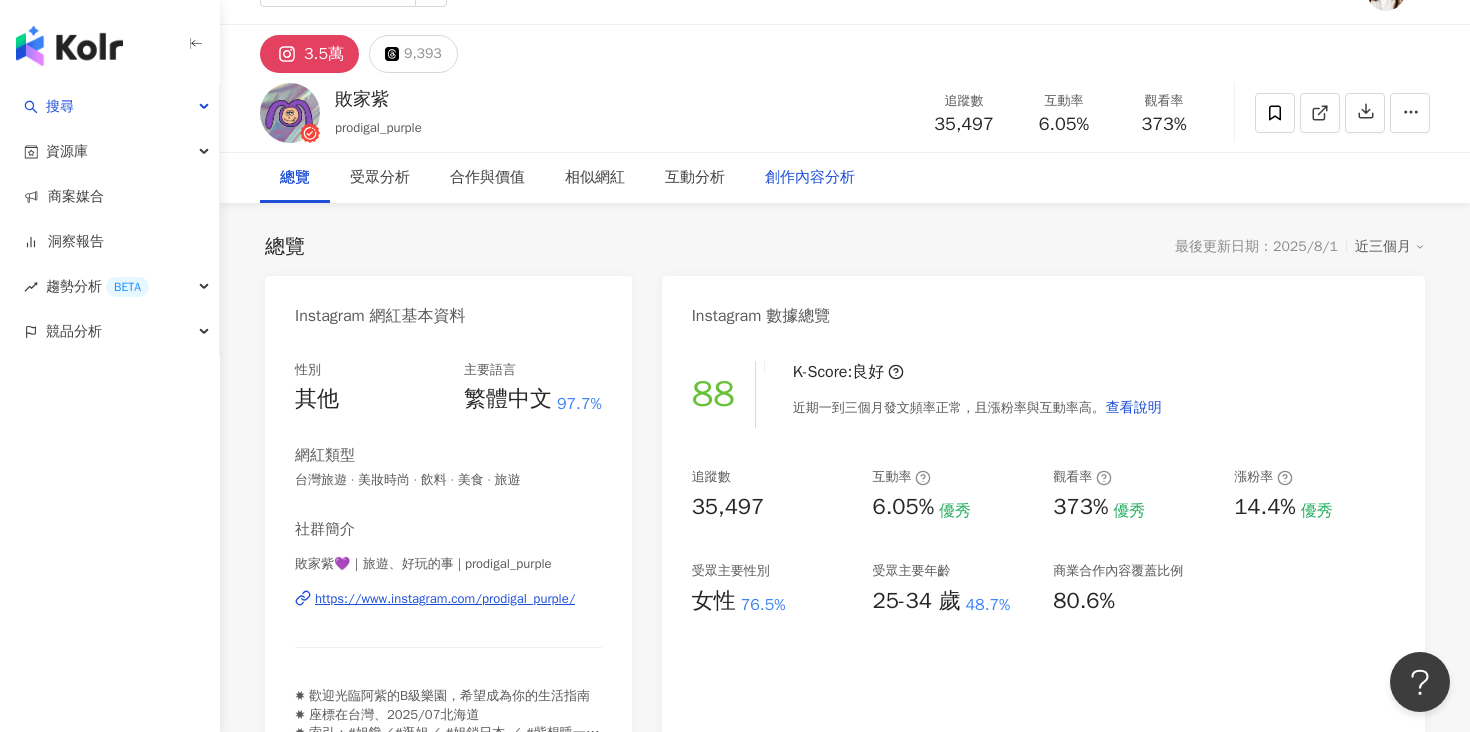 click on "創作內容分析" at bounding box center [810, 178] 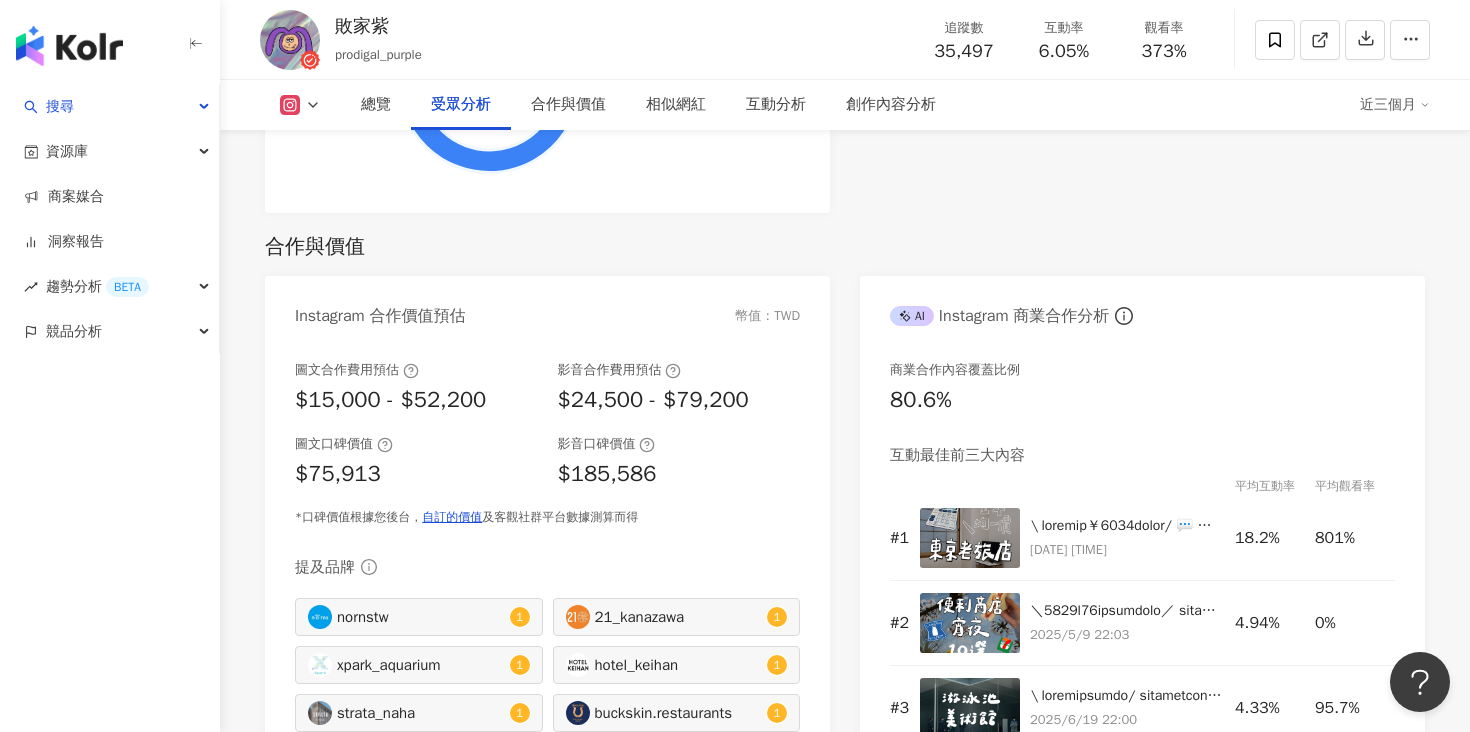 scroll, scrollTop: 2576, scrollLeft: 0, axis: vertical 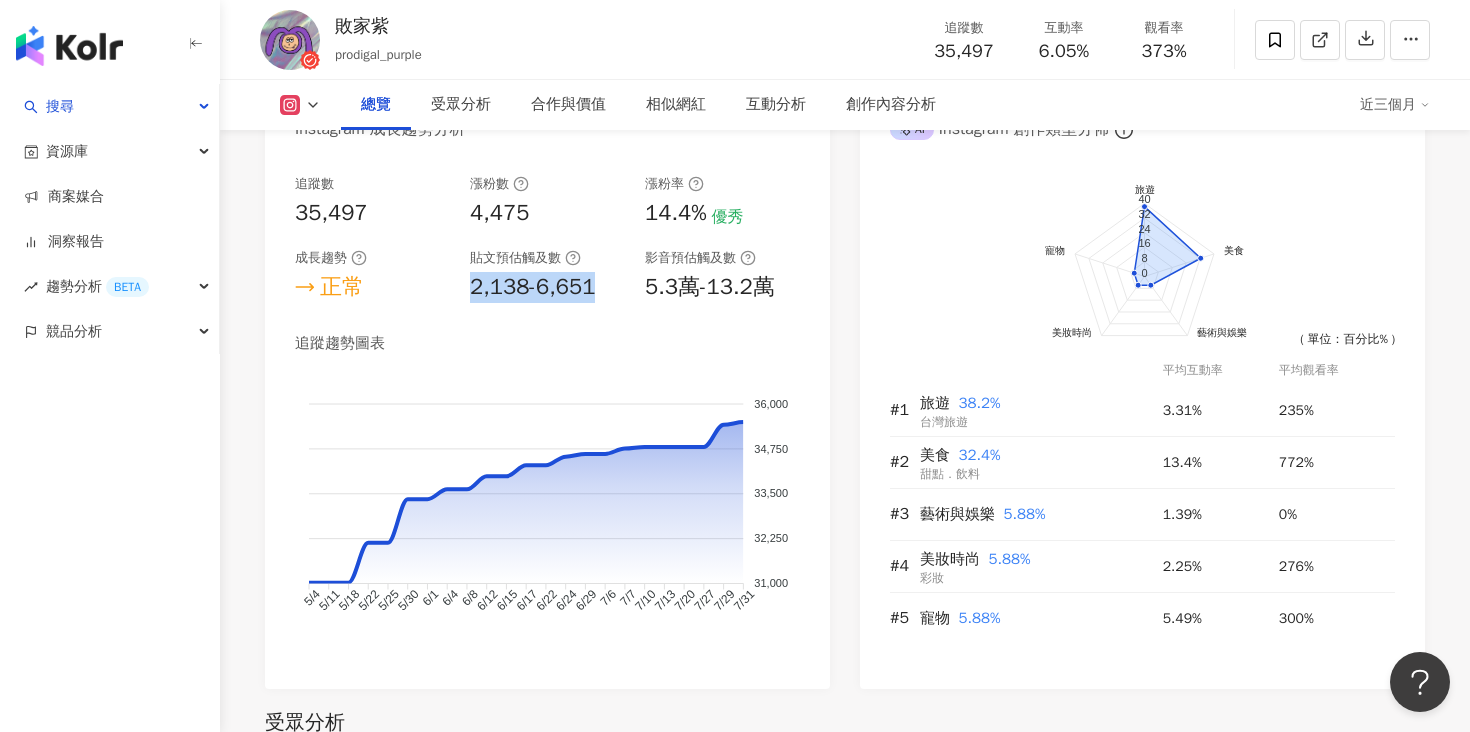 drag, startPoint x: 474, startPoint y: 281, endPoint x: 591, endPoint y: 283, distance: 117.01709 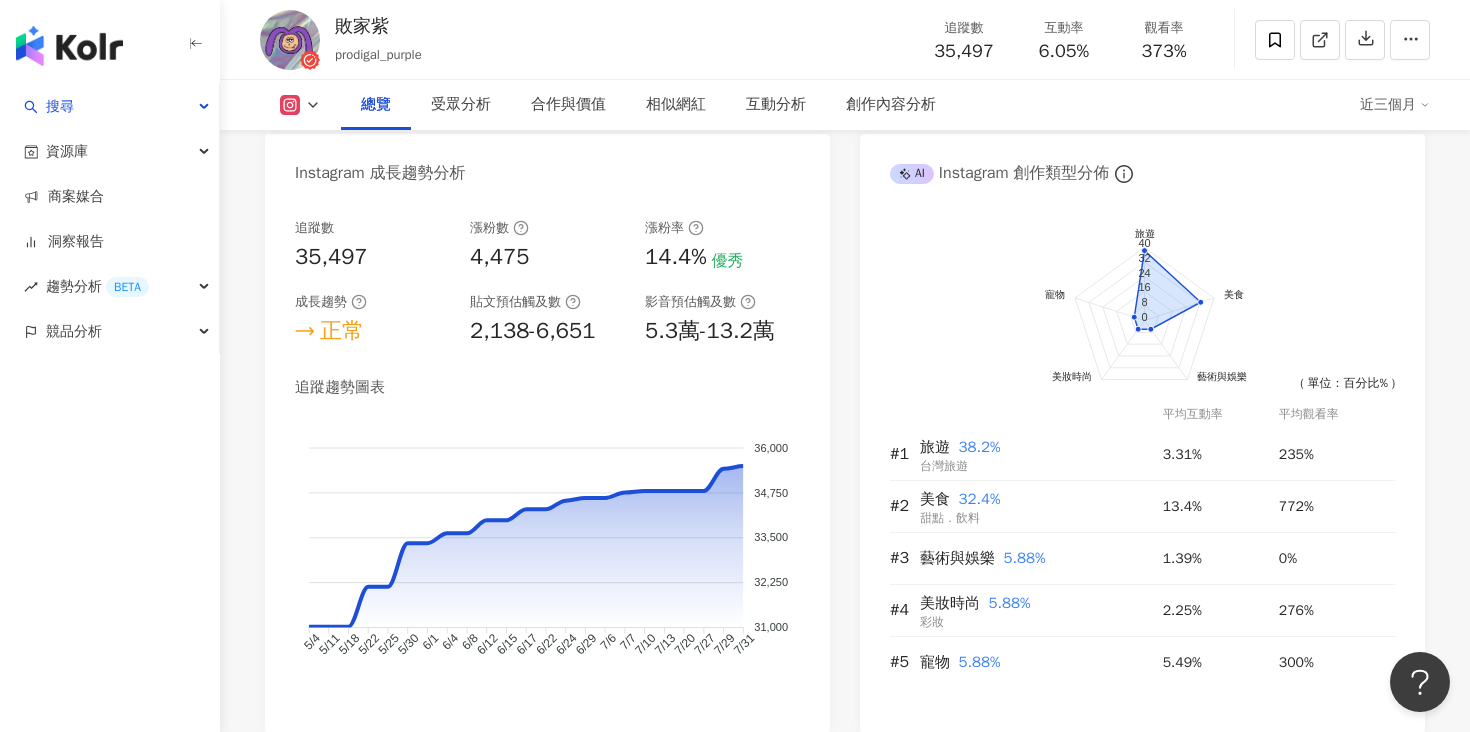 click on "5.3萬-13.2萬" at bounding box center (710, 331) 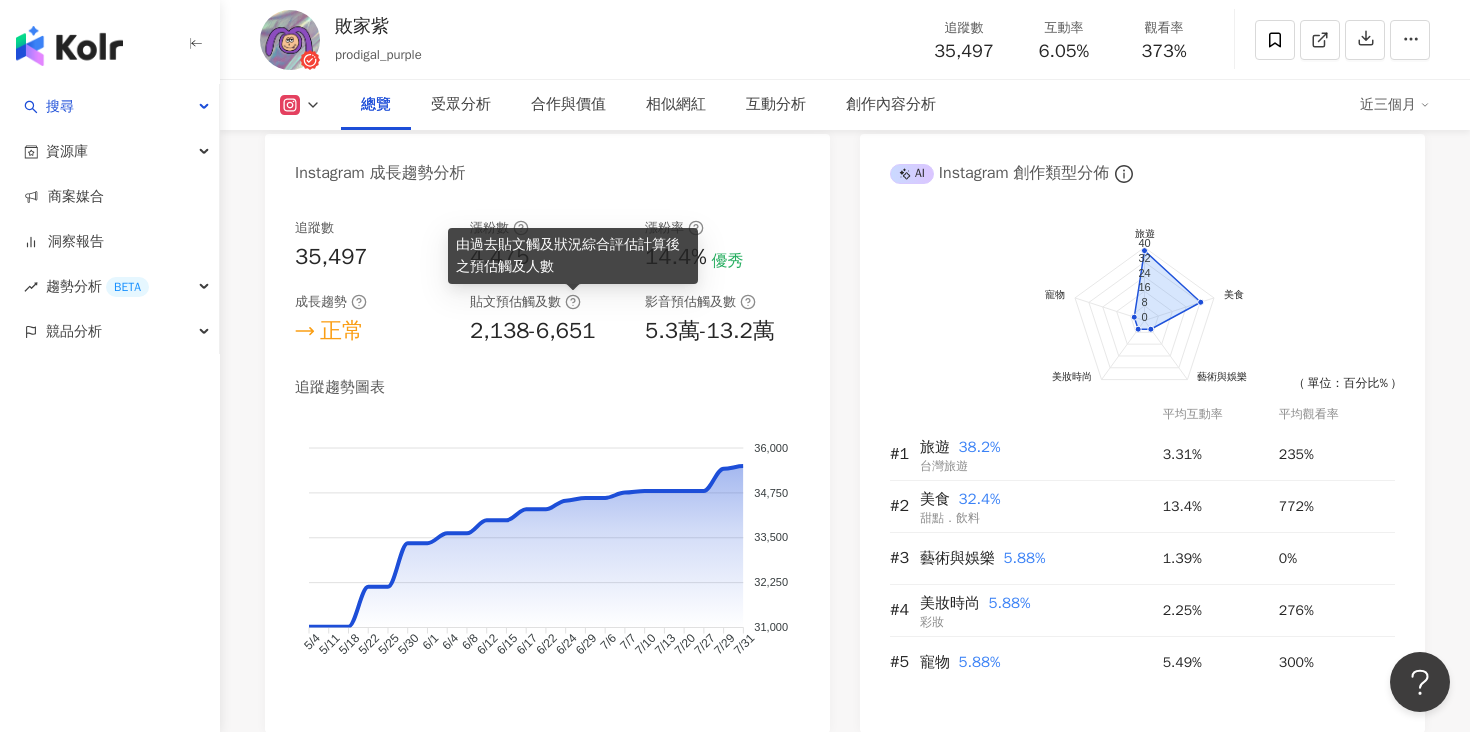 click 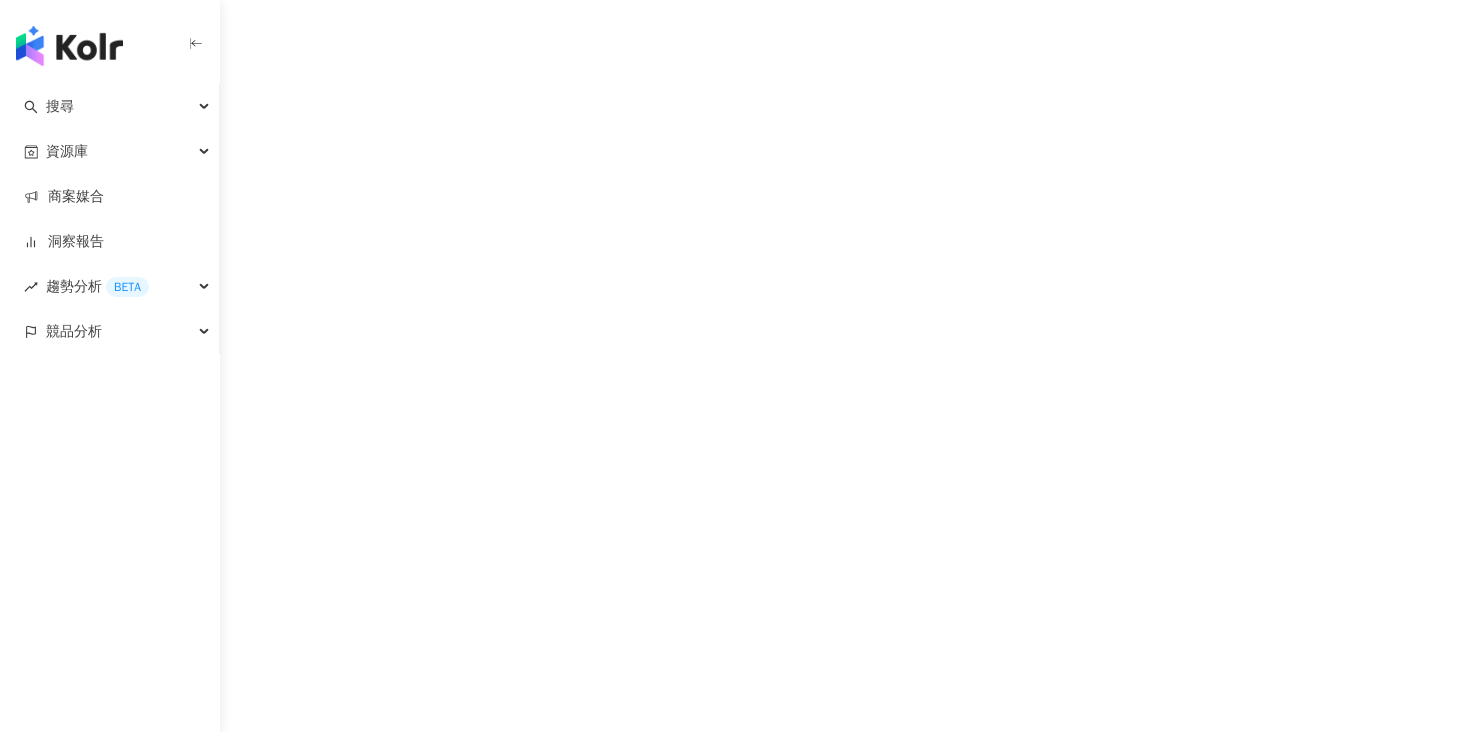 scroll, scrollTop: 0, scrollLeft: 0, axis: both 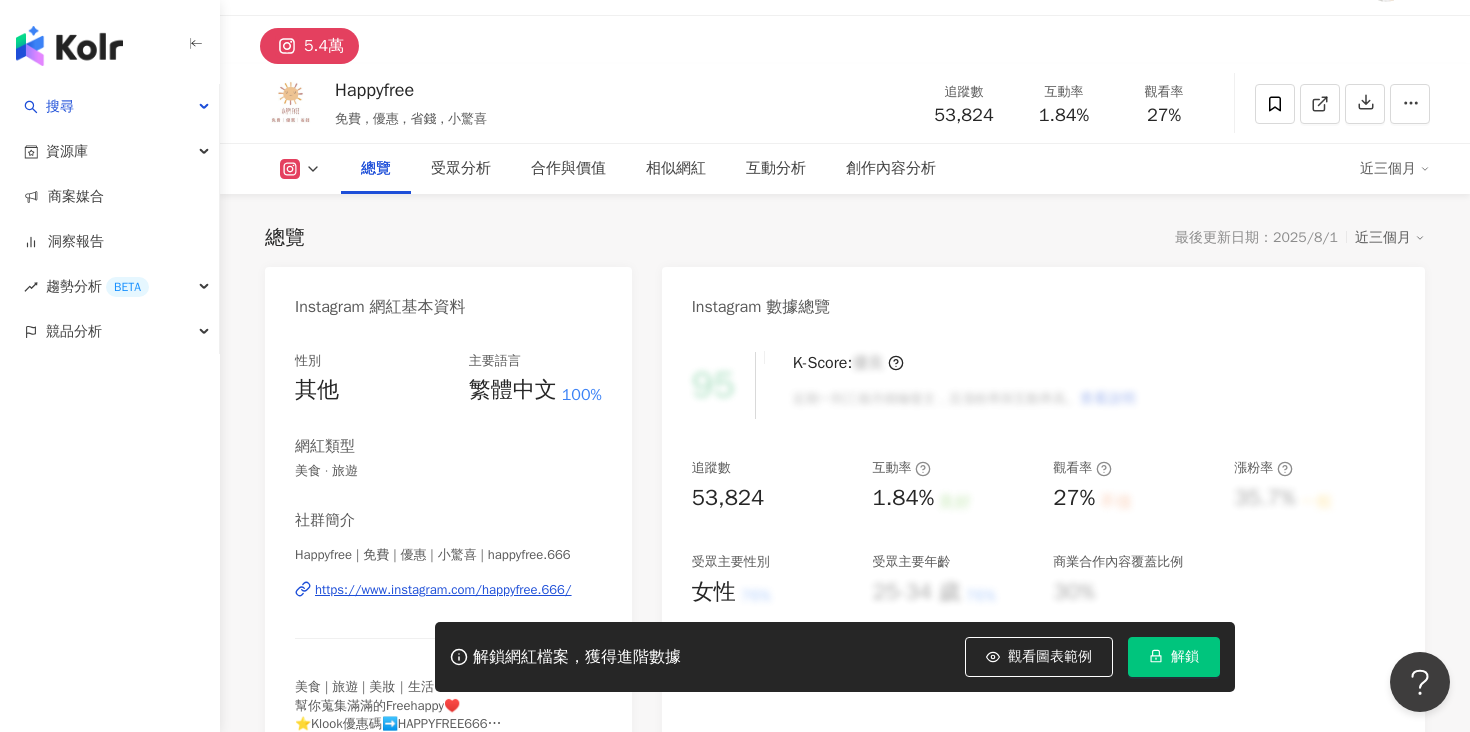 click on "解鎖" at bounding box center [1174, 657] 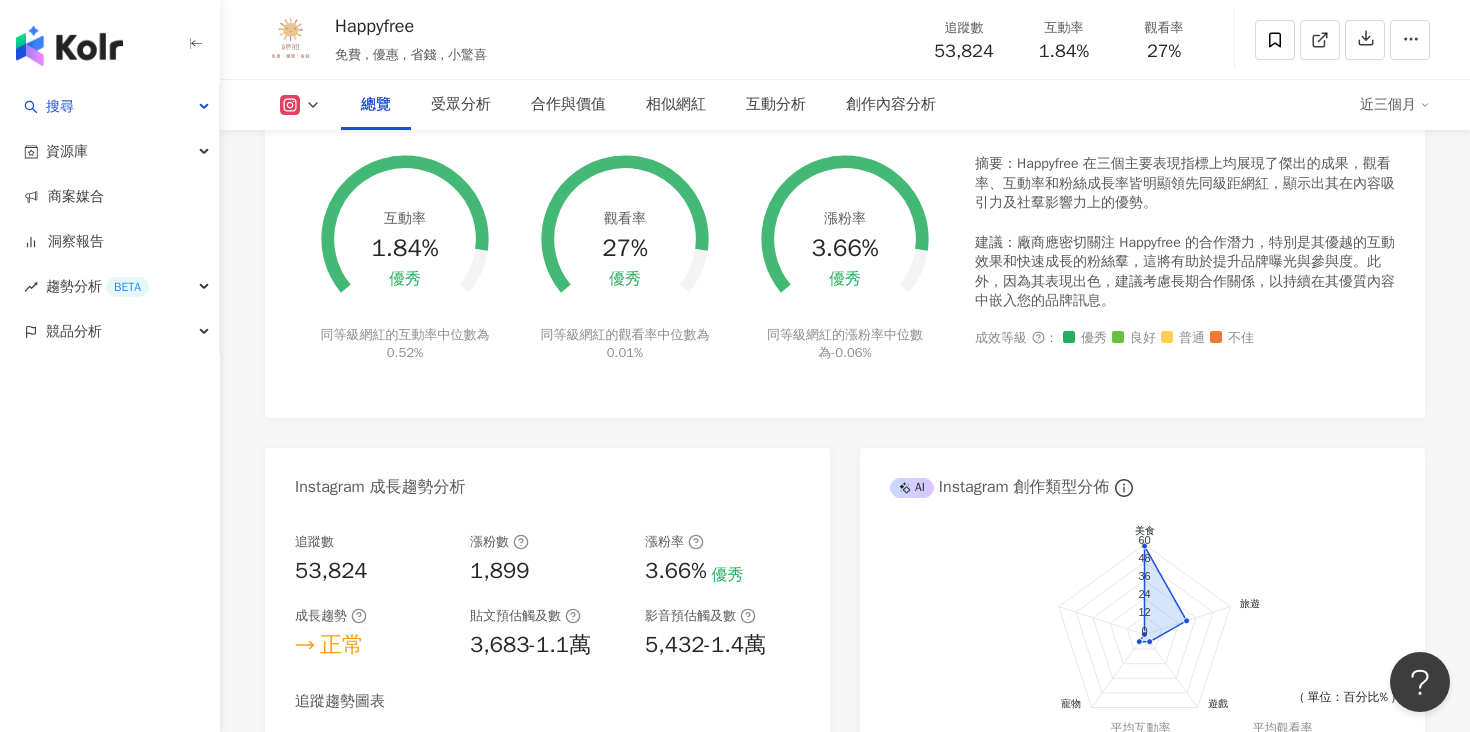 scroll, scrollTop: 895, scrollLeft: 0, axis: vertical 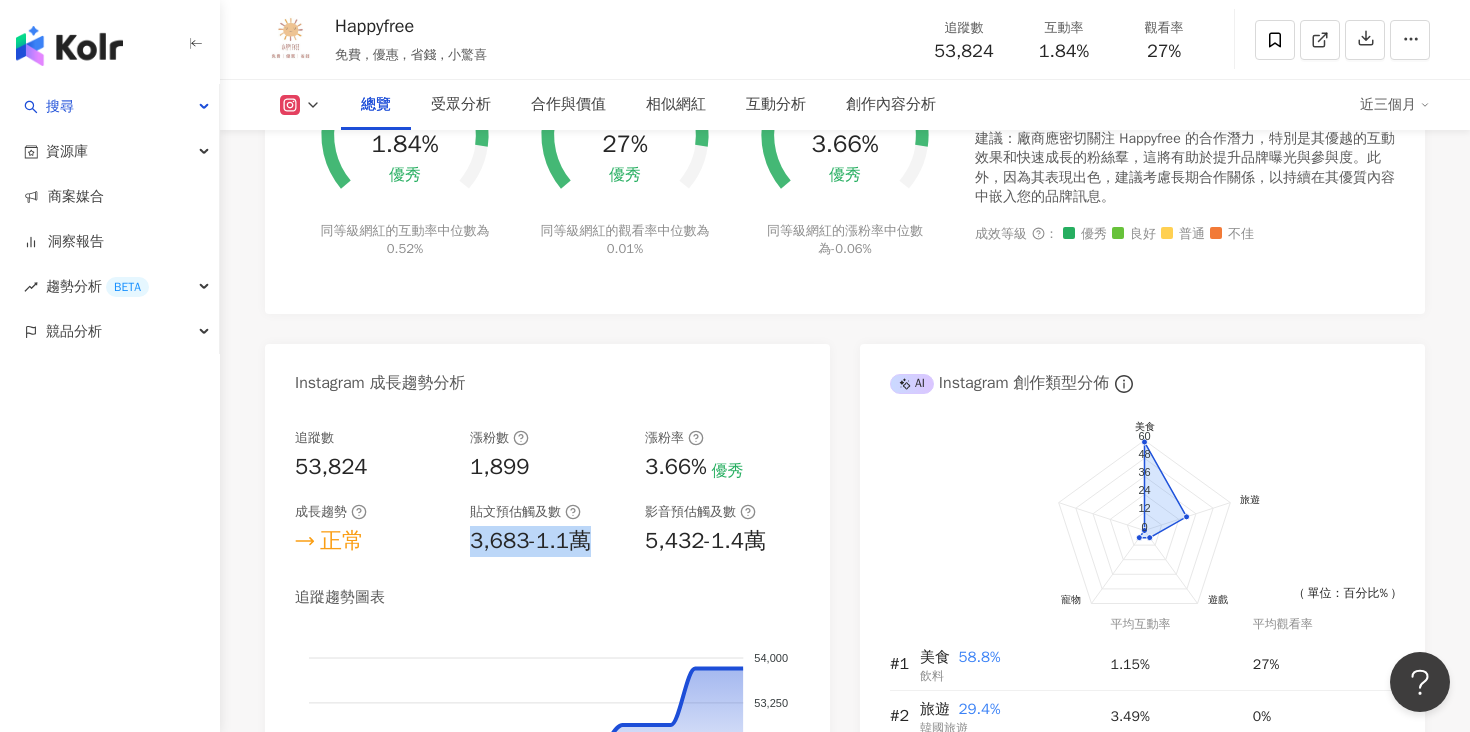 drag, startPoint x: 472, startPoint y: 547, endPoint x: 588, endPoint y: 548, distance: 116.00431 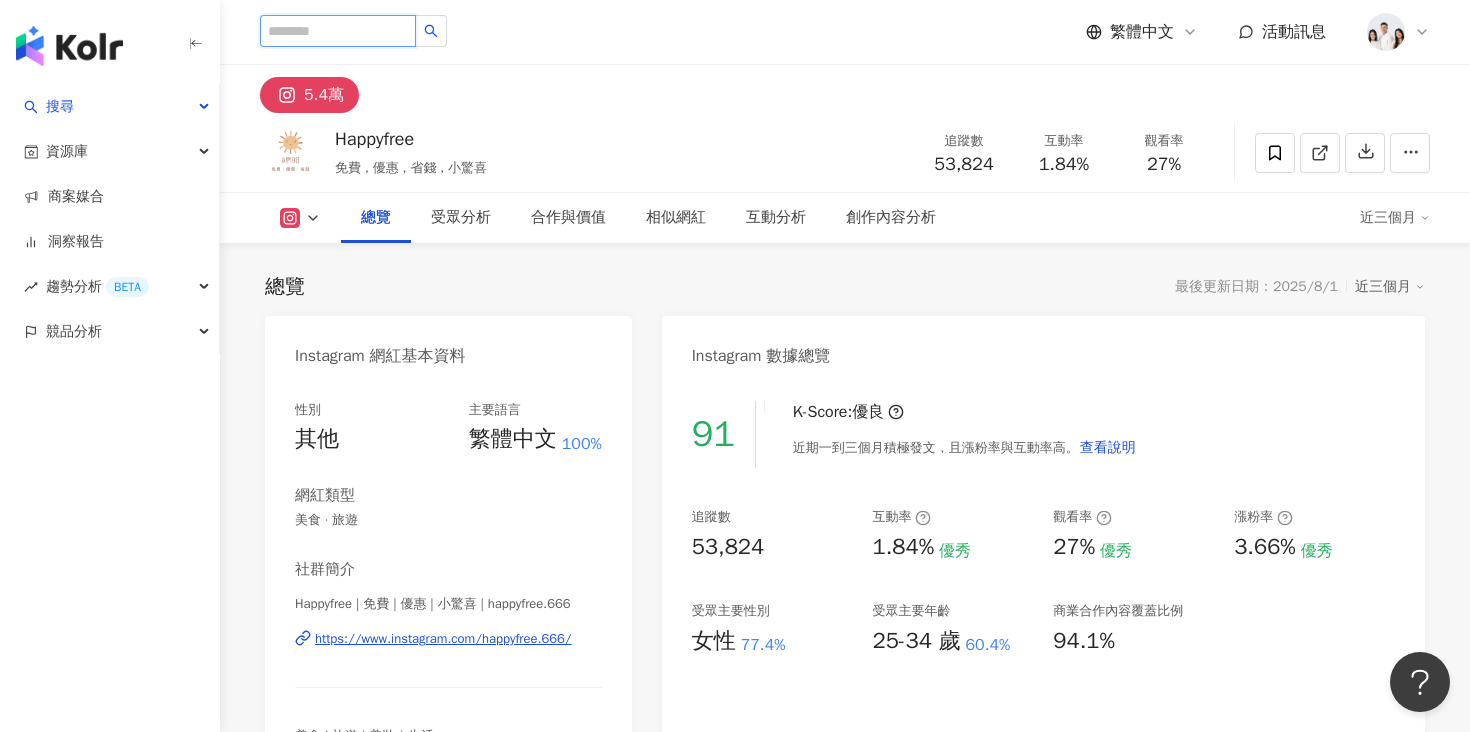 click at bounding box center [338, 31] 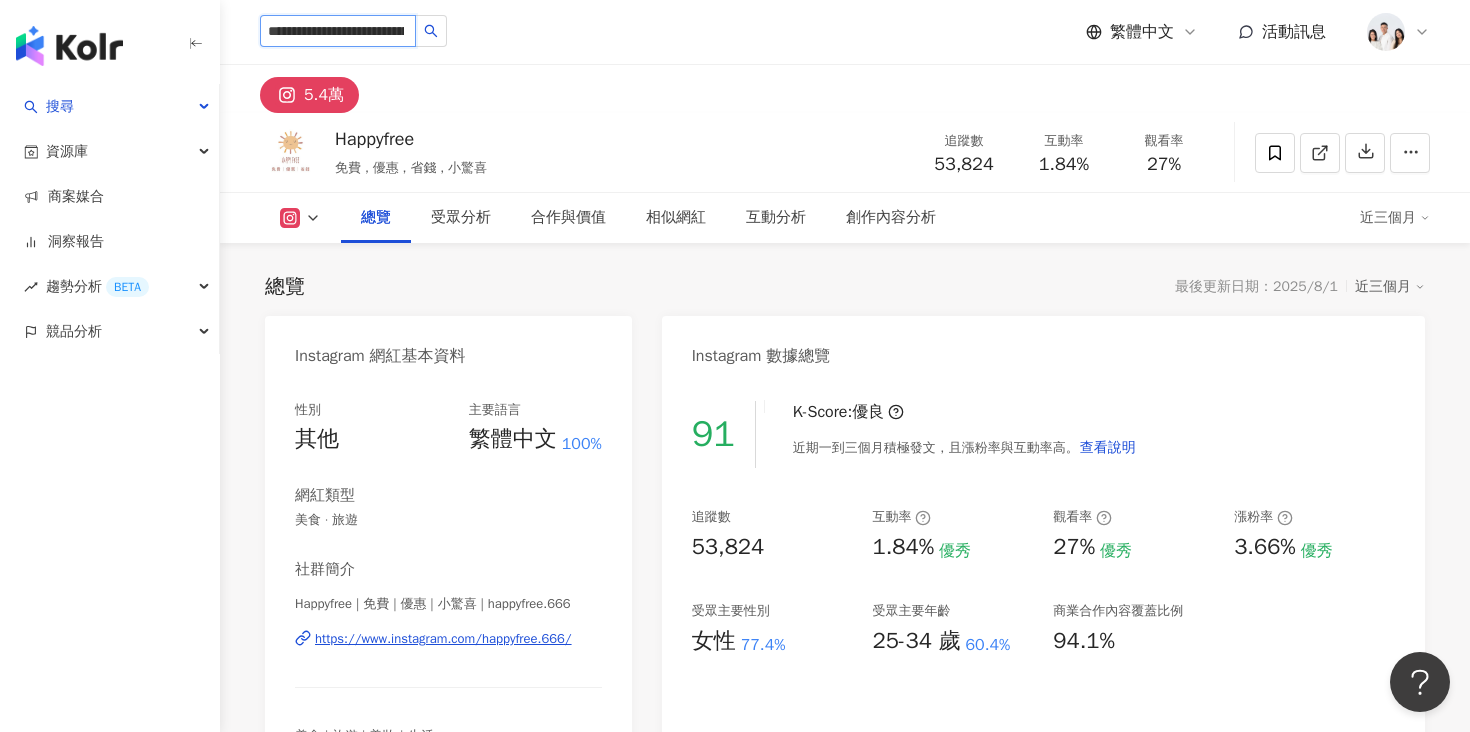 scroll, scrollTop: 0, scrollLeft: 114, axis: horizontal 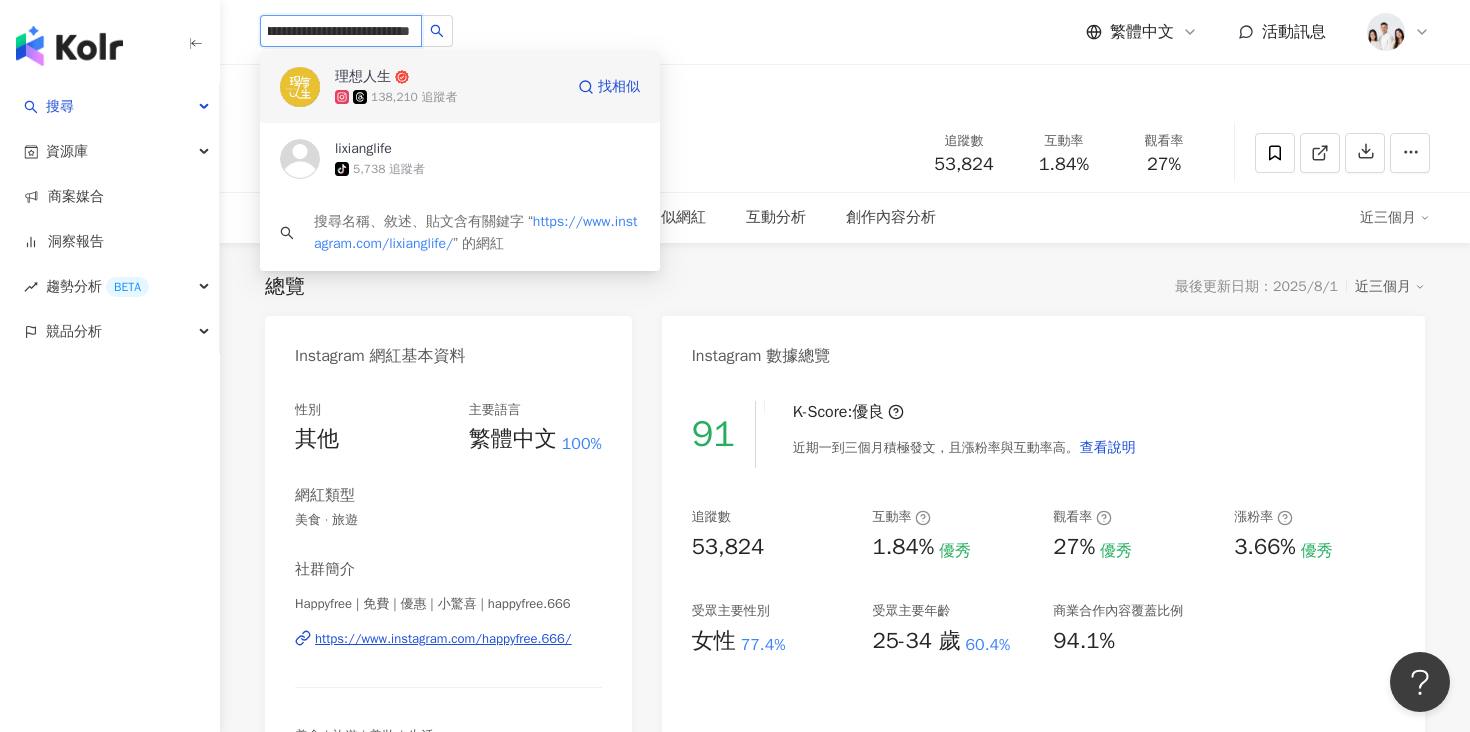 click on "138,210   追蹤者" at bounding box center (414, 97) 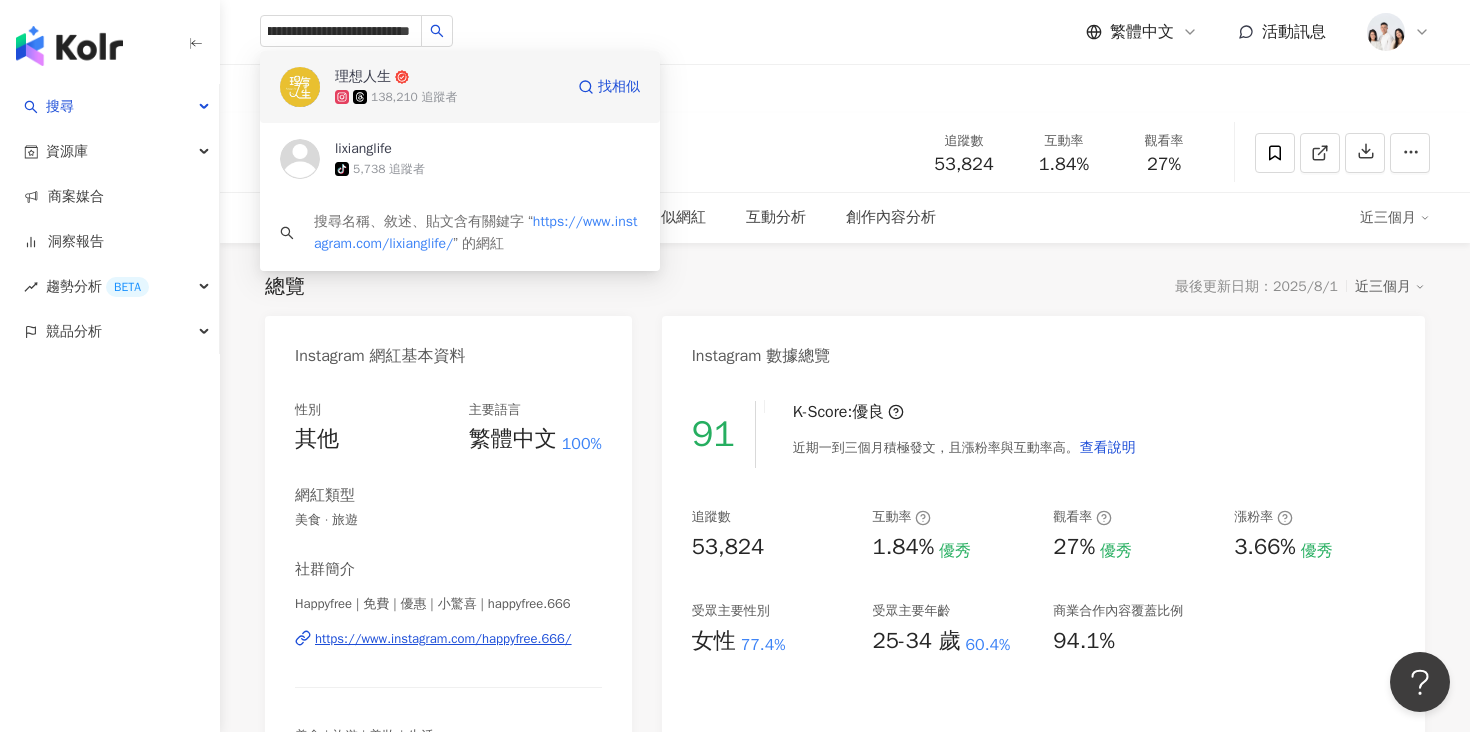 type 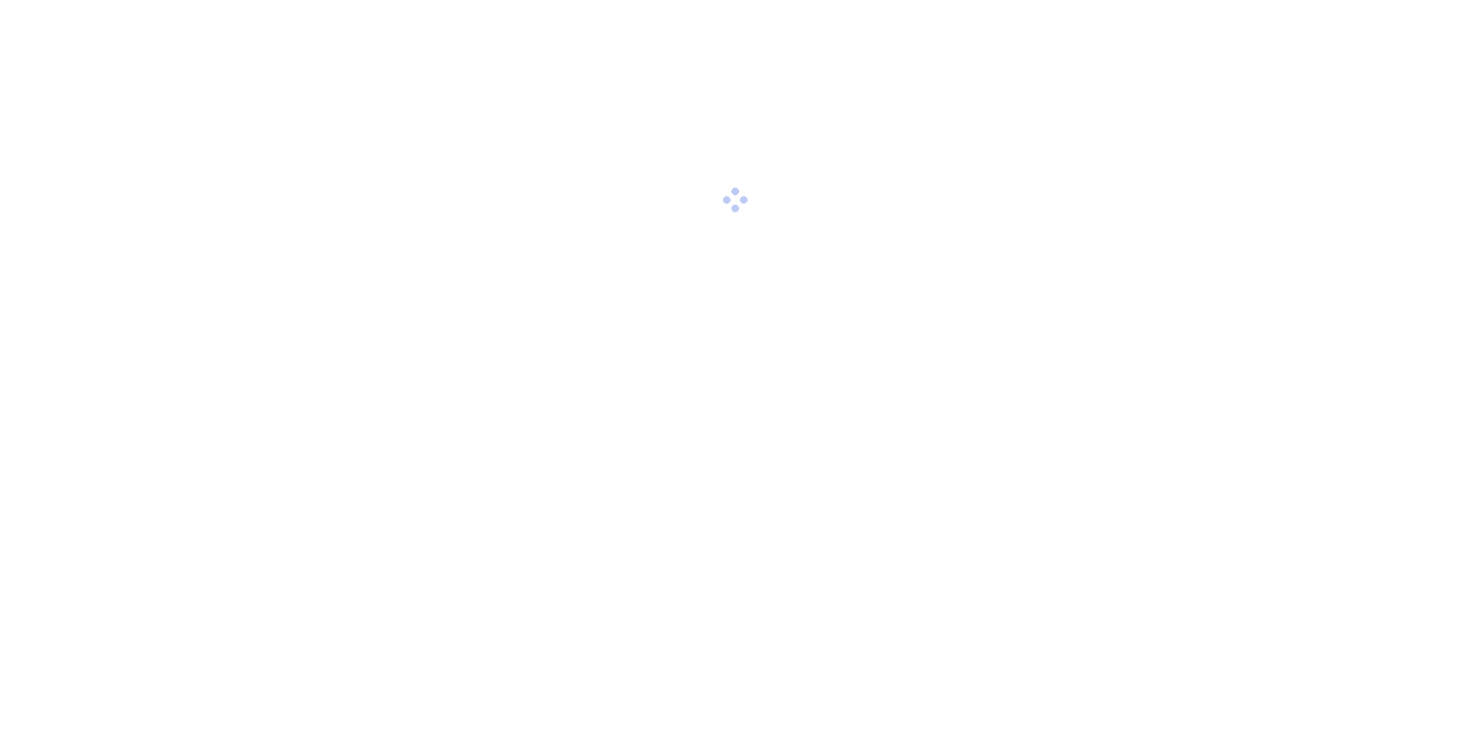 scroll, scrollTop: 0, scrollLeft: 0, axis: both 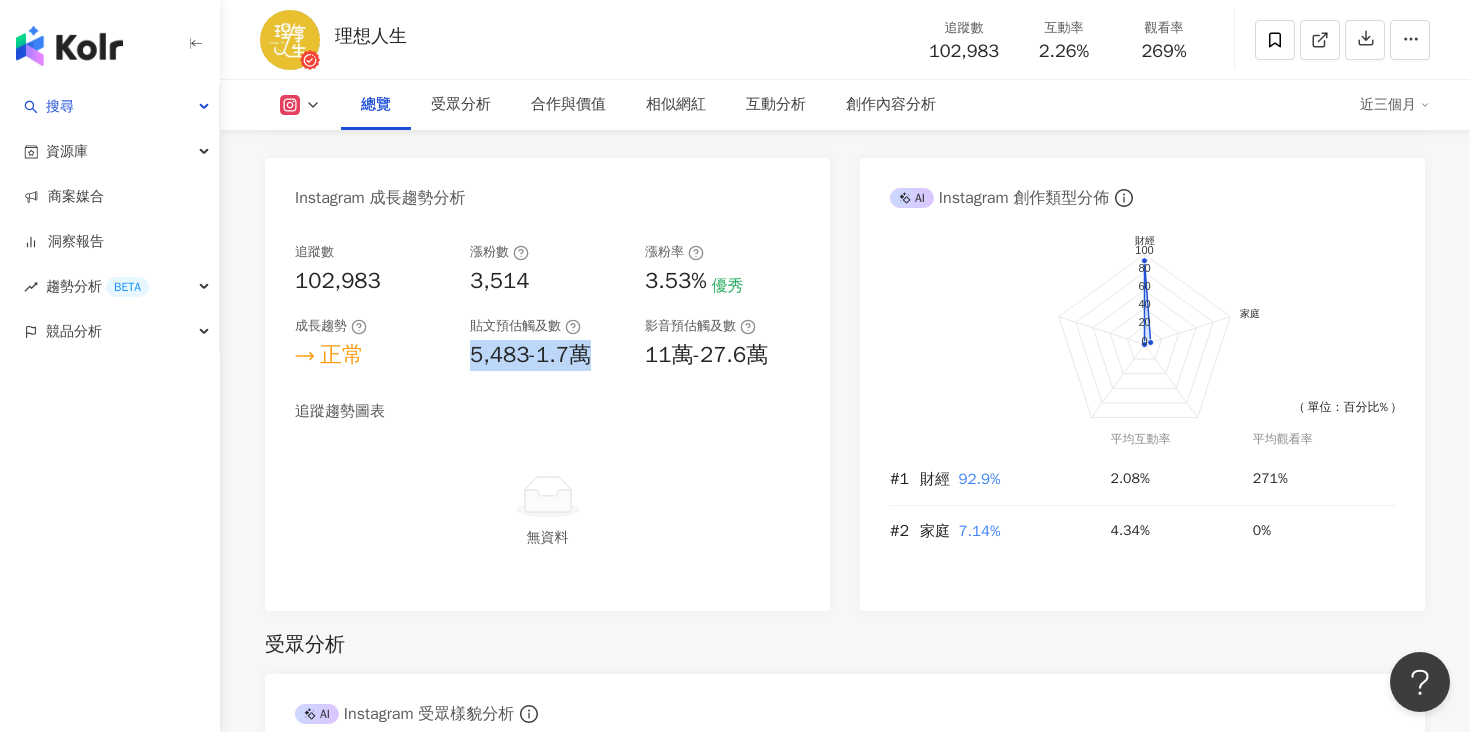 drag, startPoint x: 580, startPoint y: 387, endPoint x: 470, endPoint y: 385, distance: 110.01818 